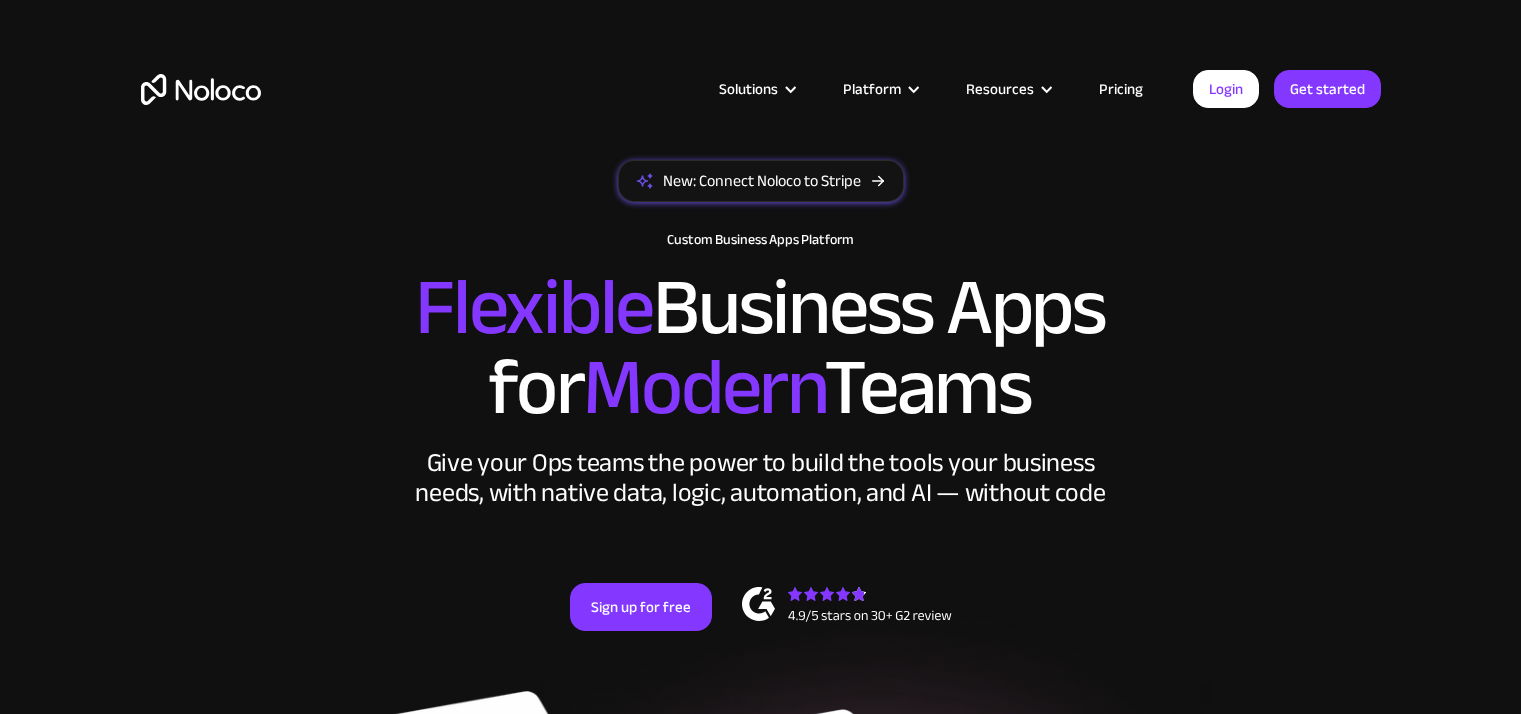 scroll, scrollTop: 0, scrollLeft: 0, axis: both 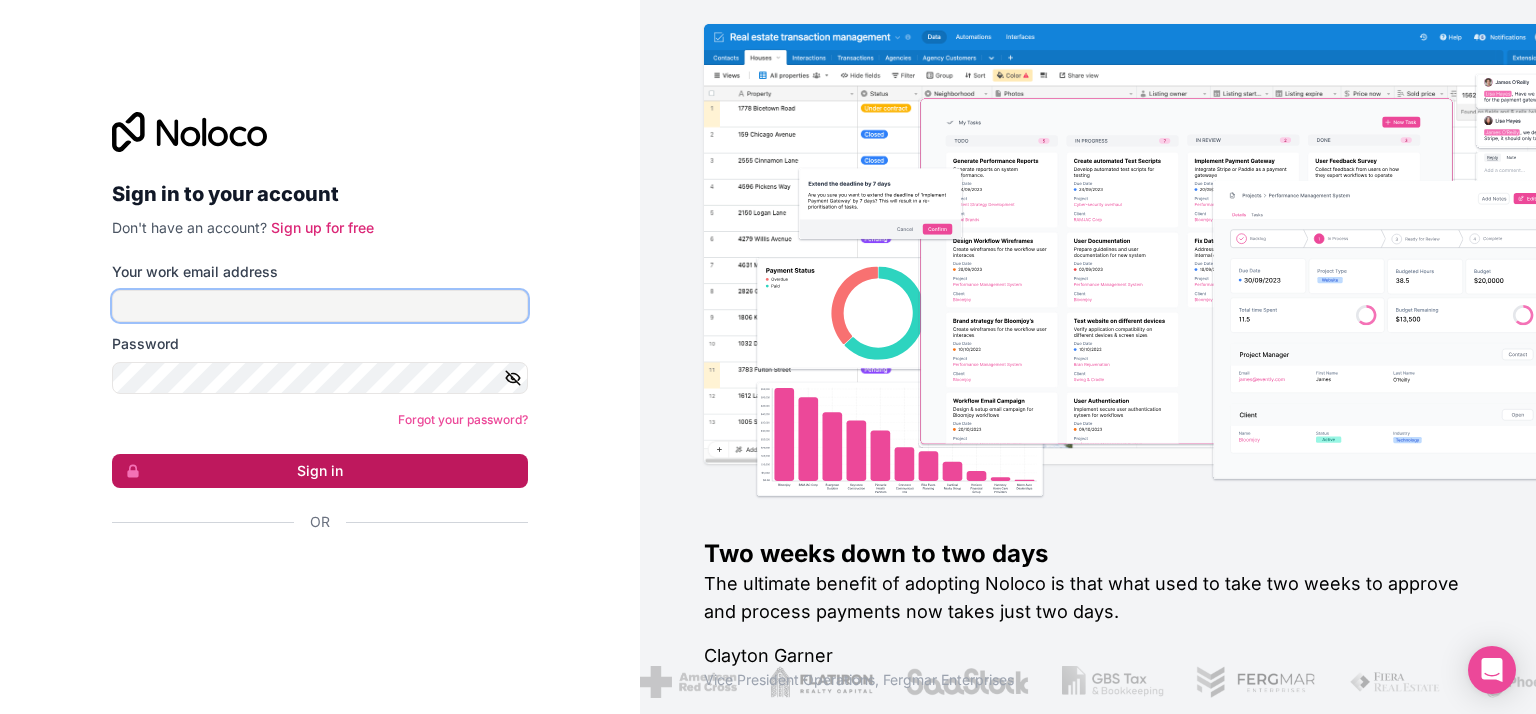 type on "[USERNAME]@investorhouse.com.mx" 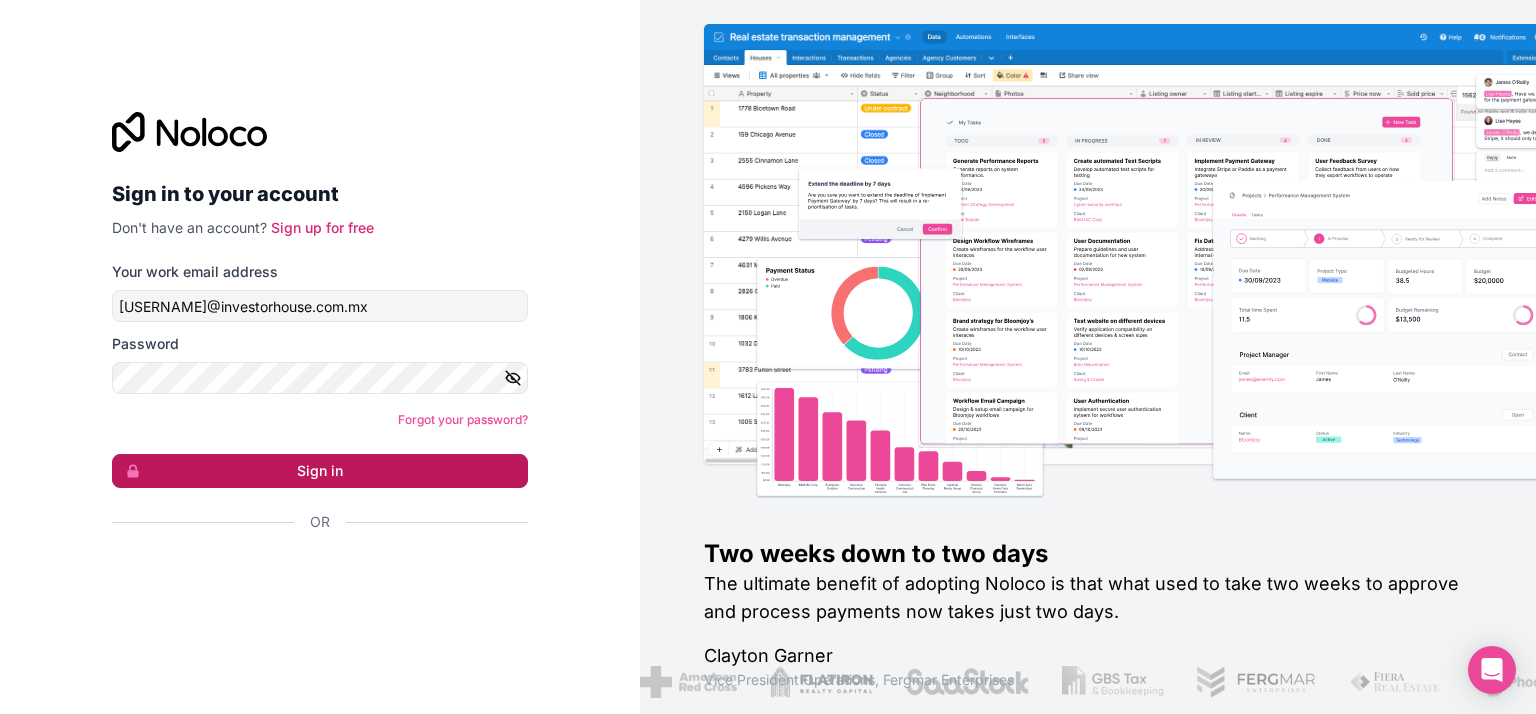 click on "Sign in" at bounding box center (320, 471) 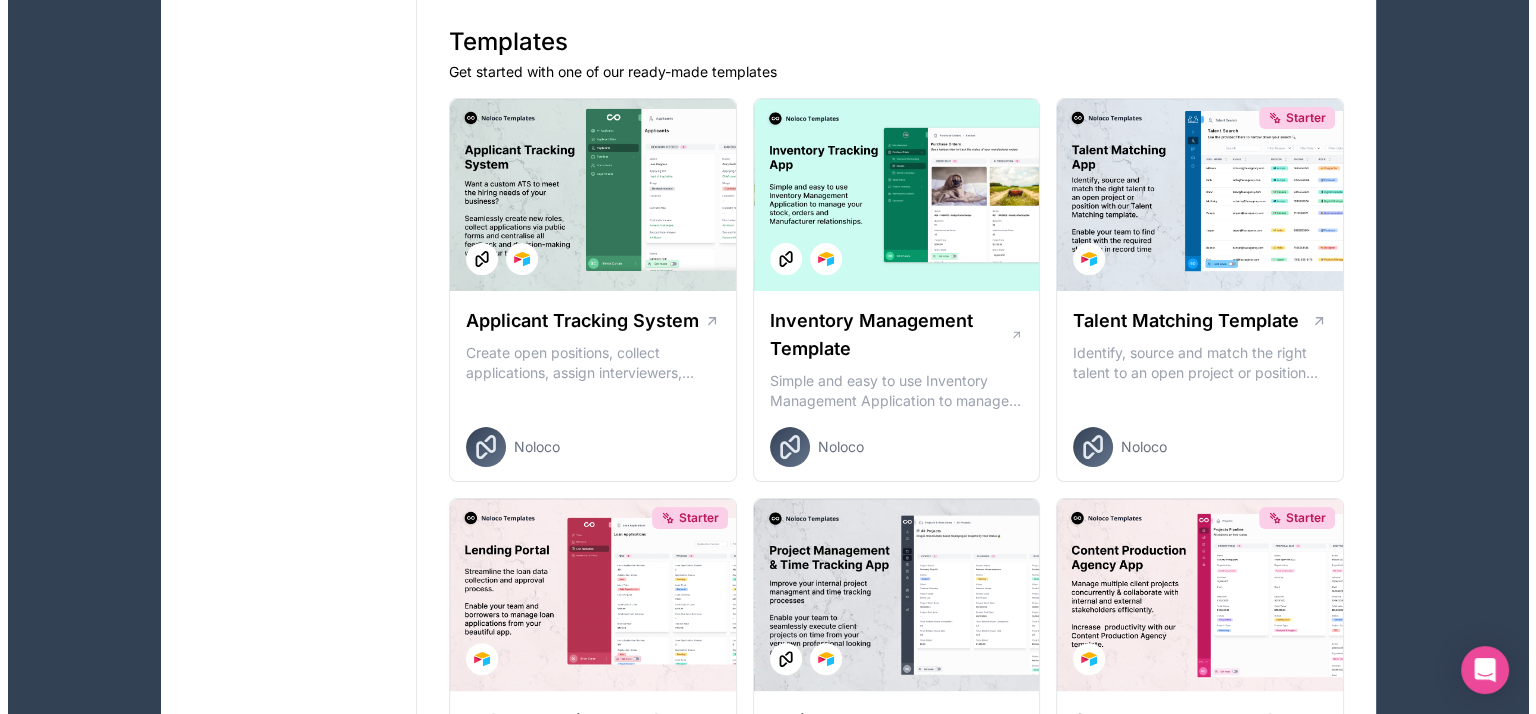 scroll, scrollTop: 0, scrollLeft: 0, axis: both 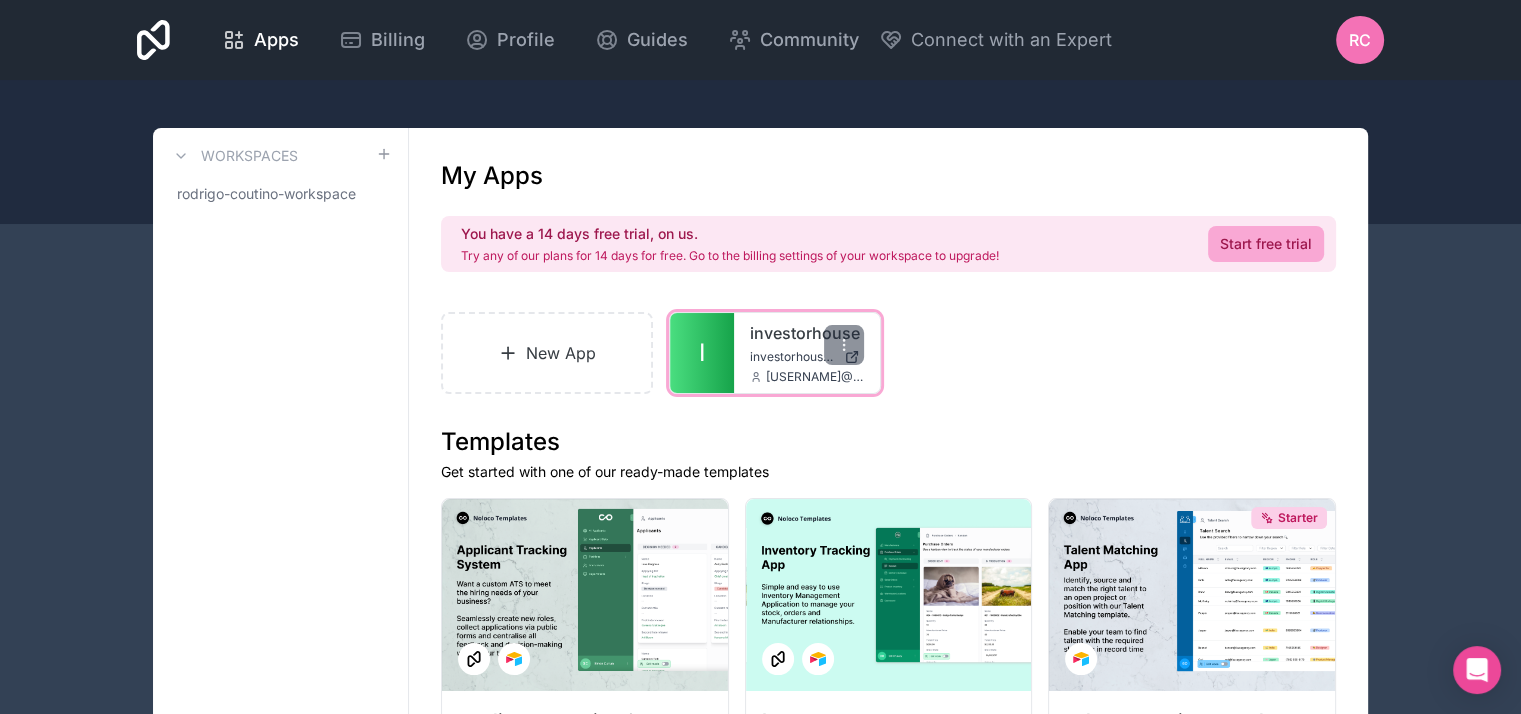 click on "investorhouse" at bounding box center (807, 333) 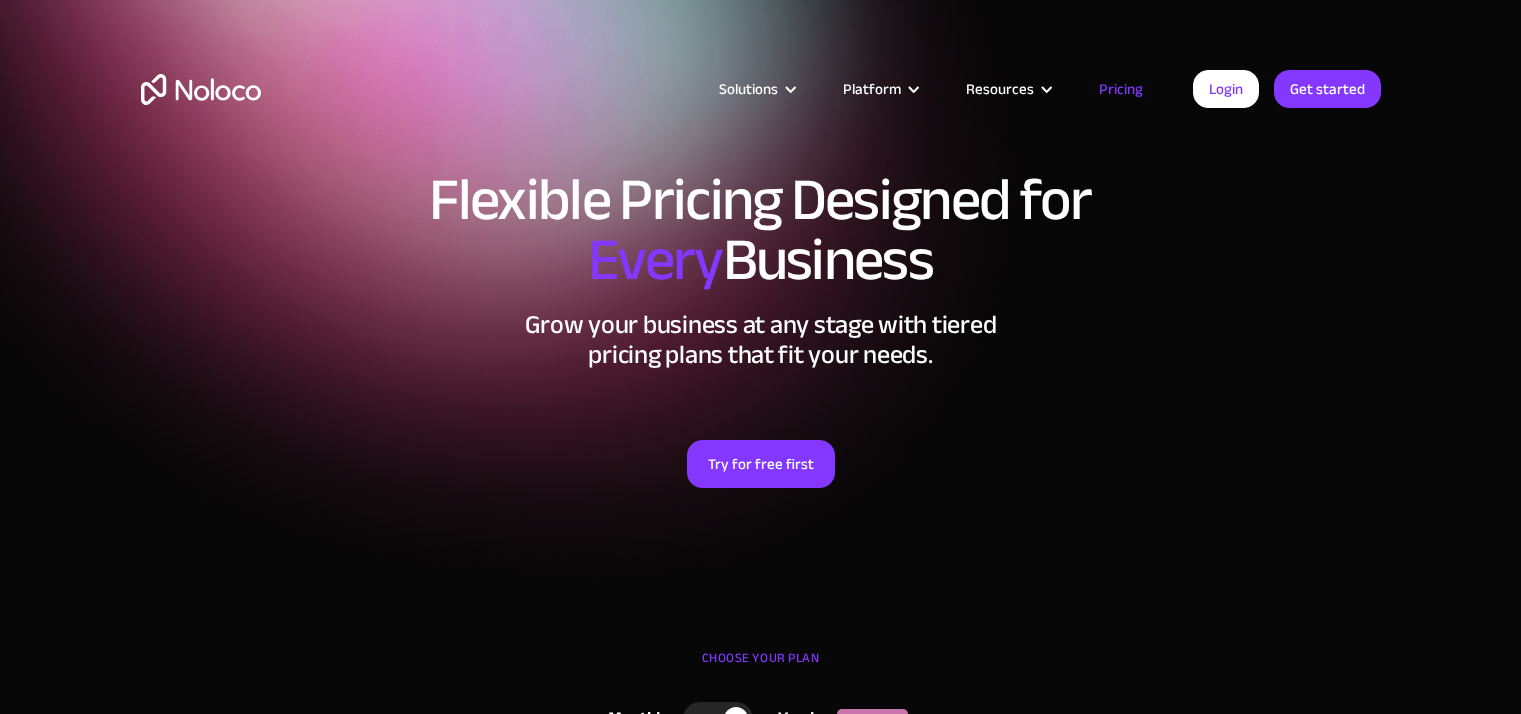 scroll, scrollTop: 0, scrollLeft: 0, axis: both 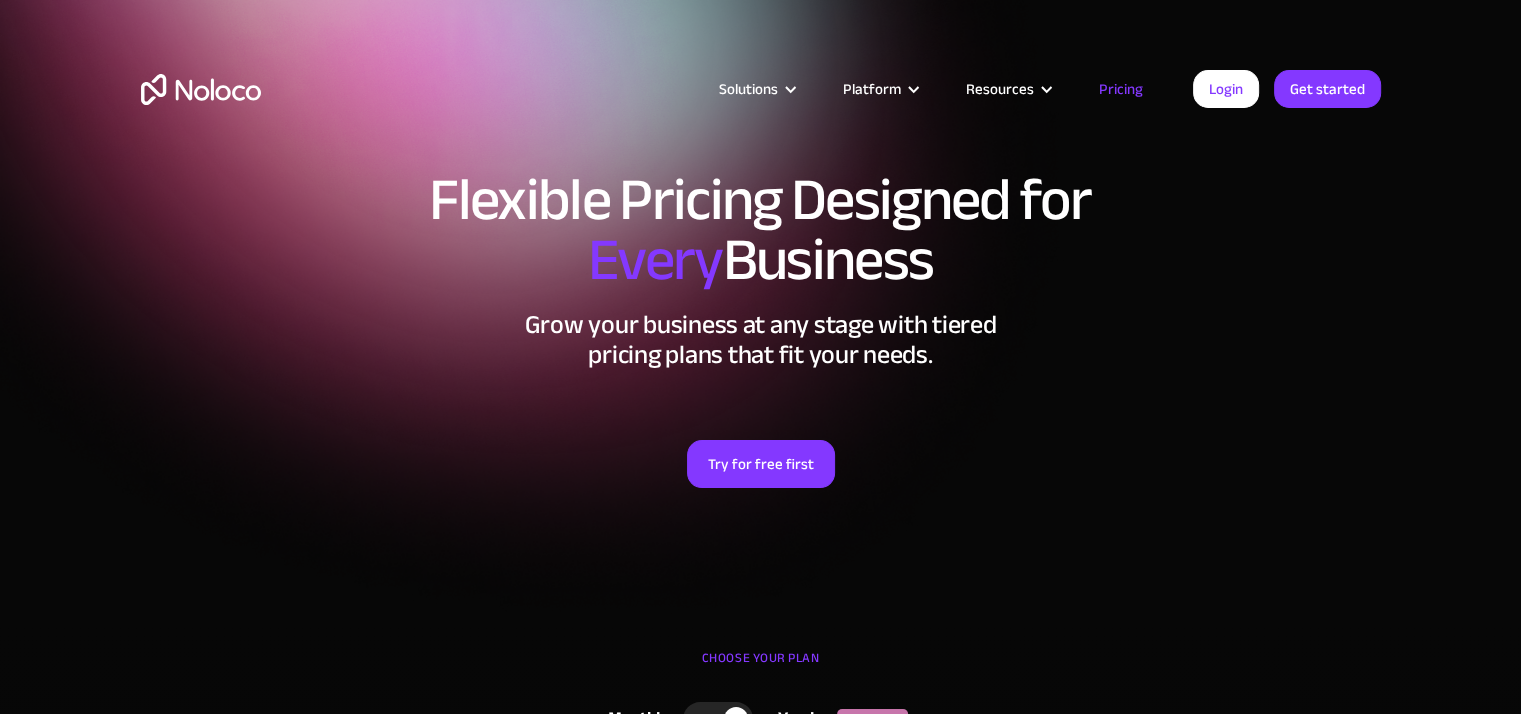 click on "Pricing" at bounding box center [1121, 89] 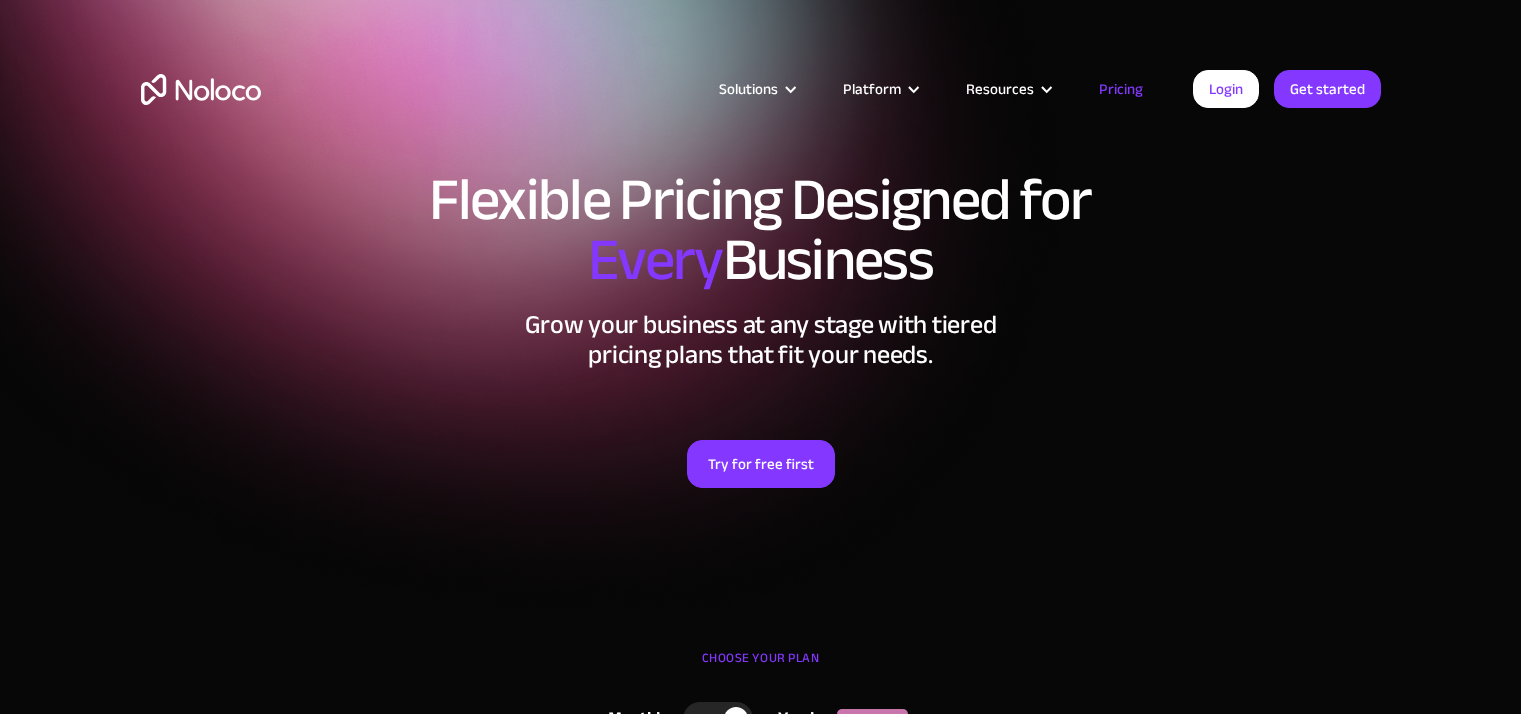 scroll, scrollTop: 0, scrollLeft: 0, axis: both 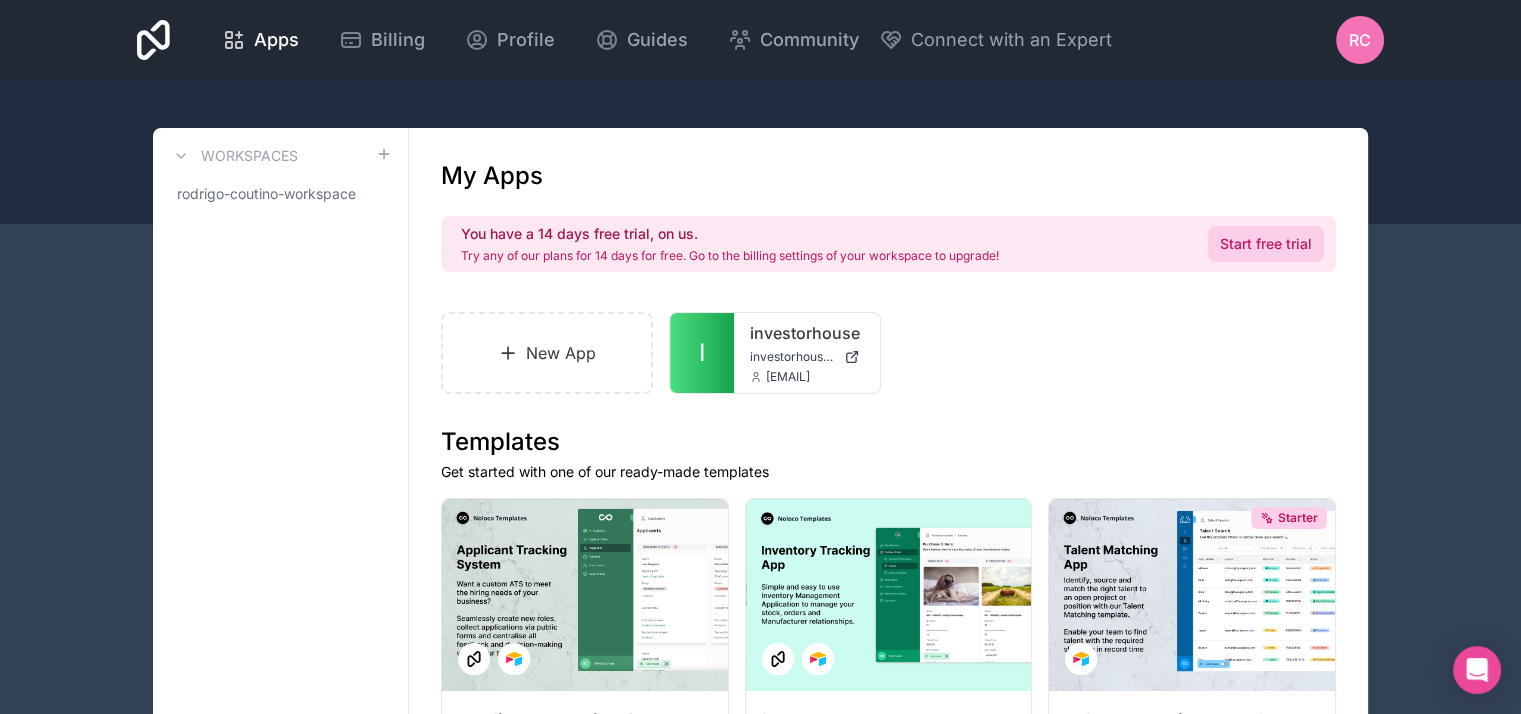 click on "Start free trial" at bounding box center [1266, 244] 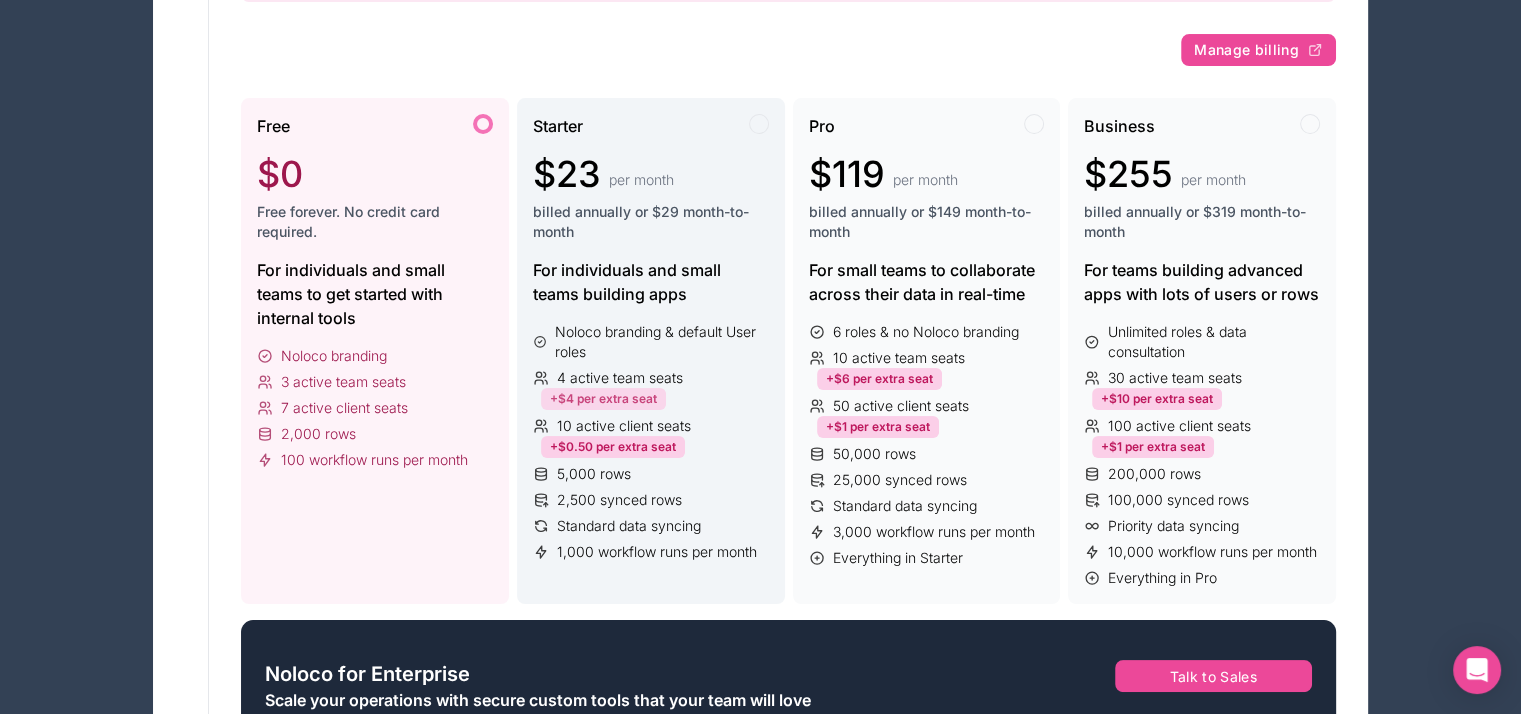 scroll, scrollTop: 266, scrollLeft: 0, axis: vertical 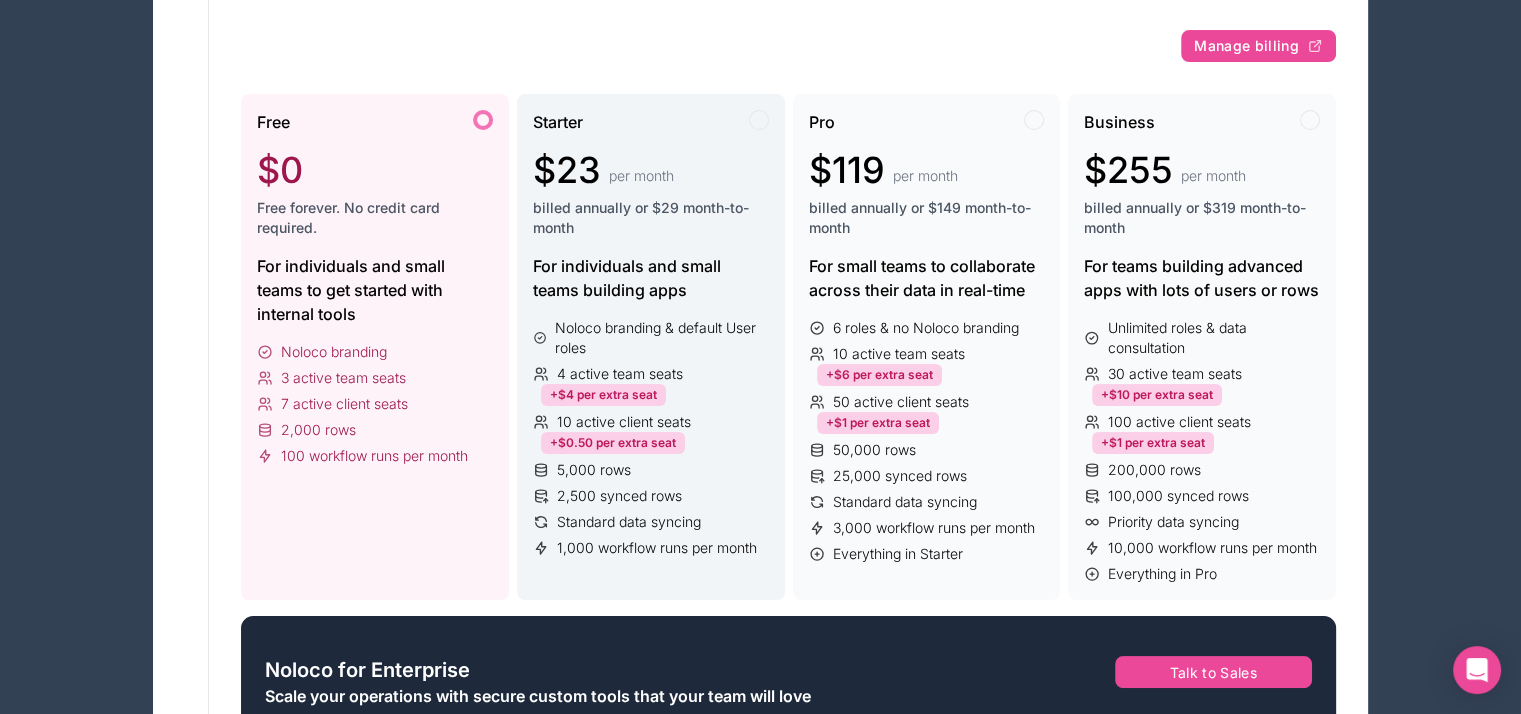 click on "per month" at bounding box center (641, 176) 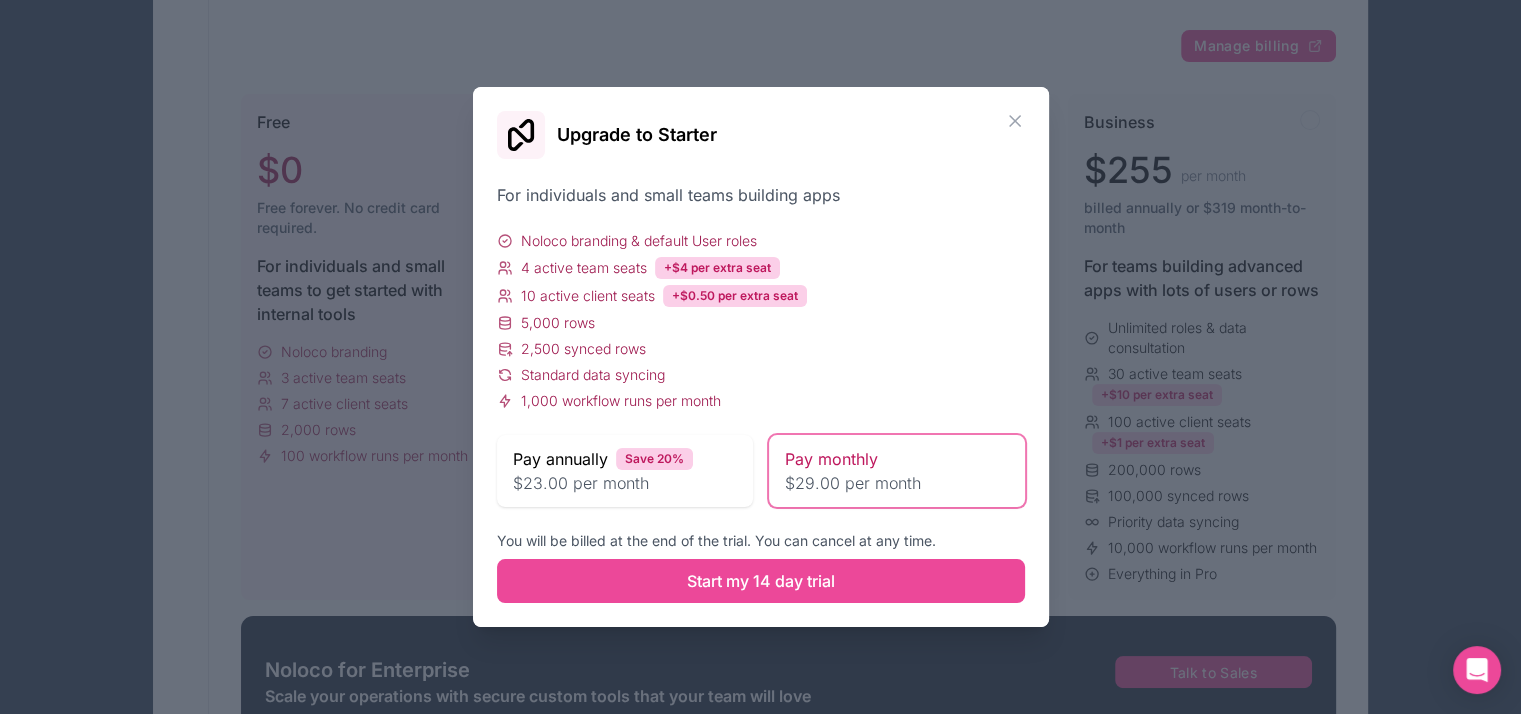 click on "Pay monthly" at bounding box center (831, 459) 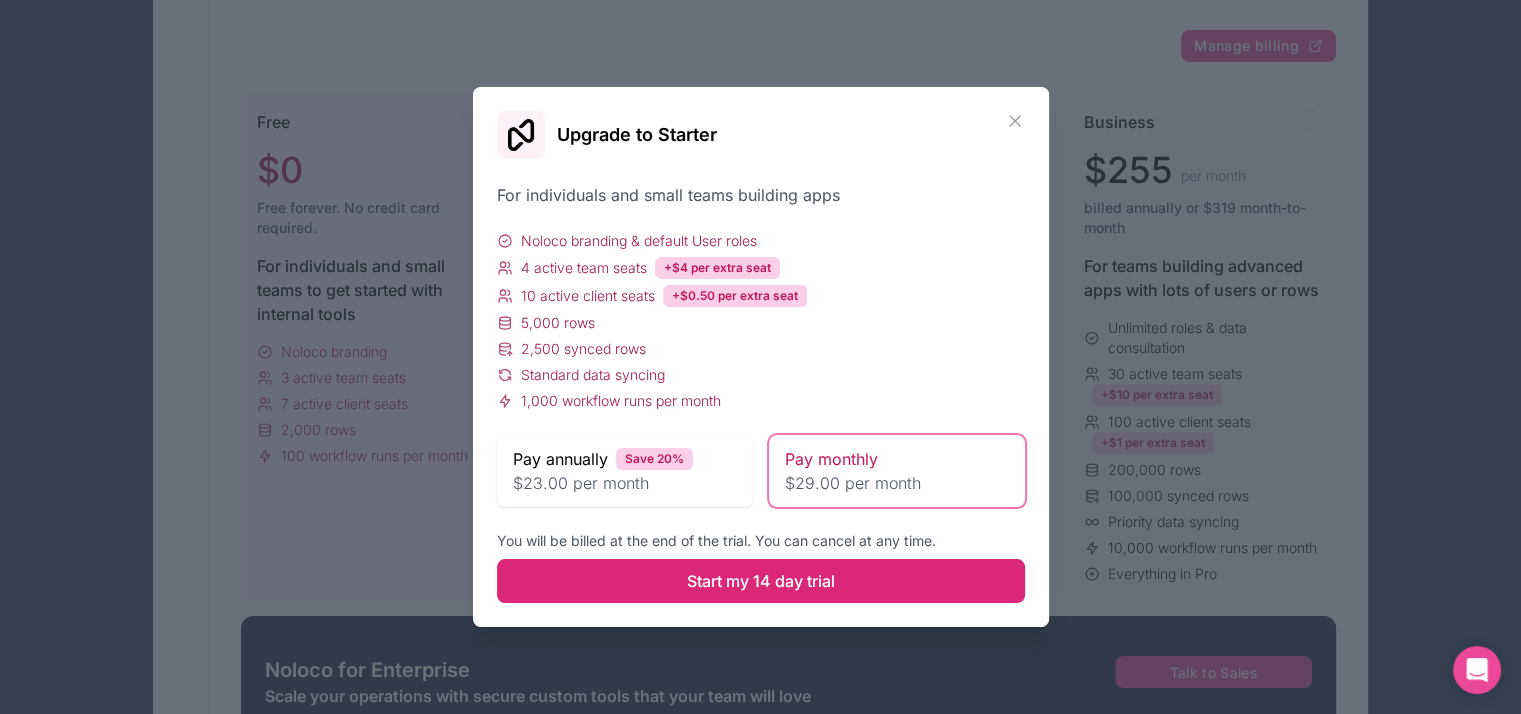 click on "Start my 14 day trial" at bounding box center [761, 581] 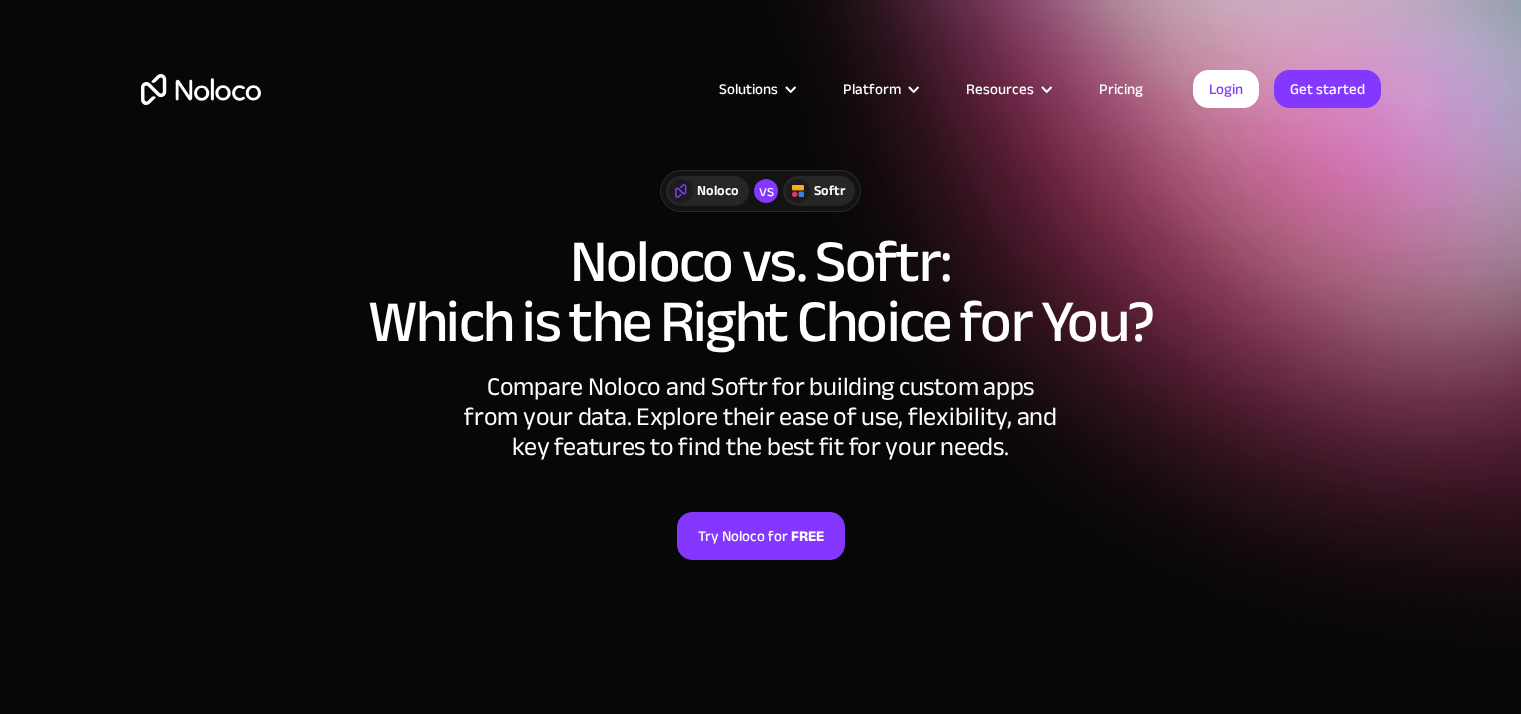 scroll, scrollTop: 0, scrollLeft: 0, axis: both 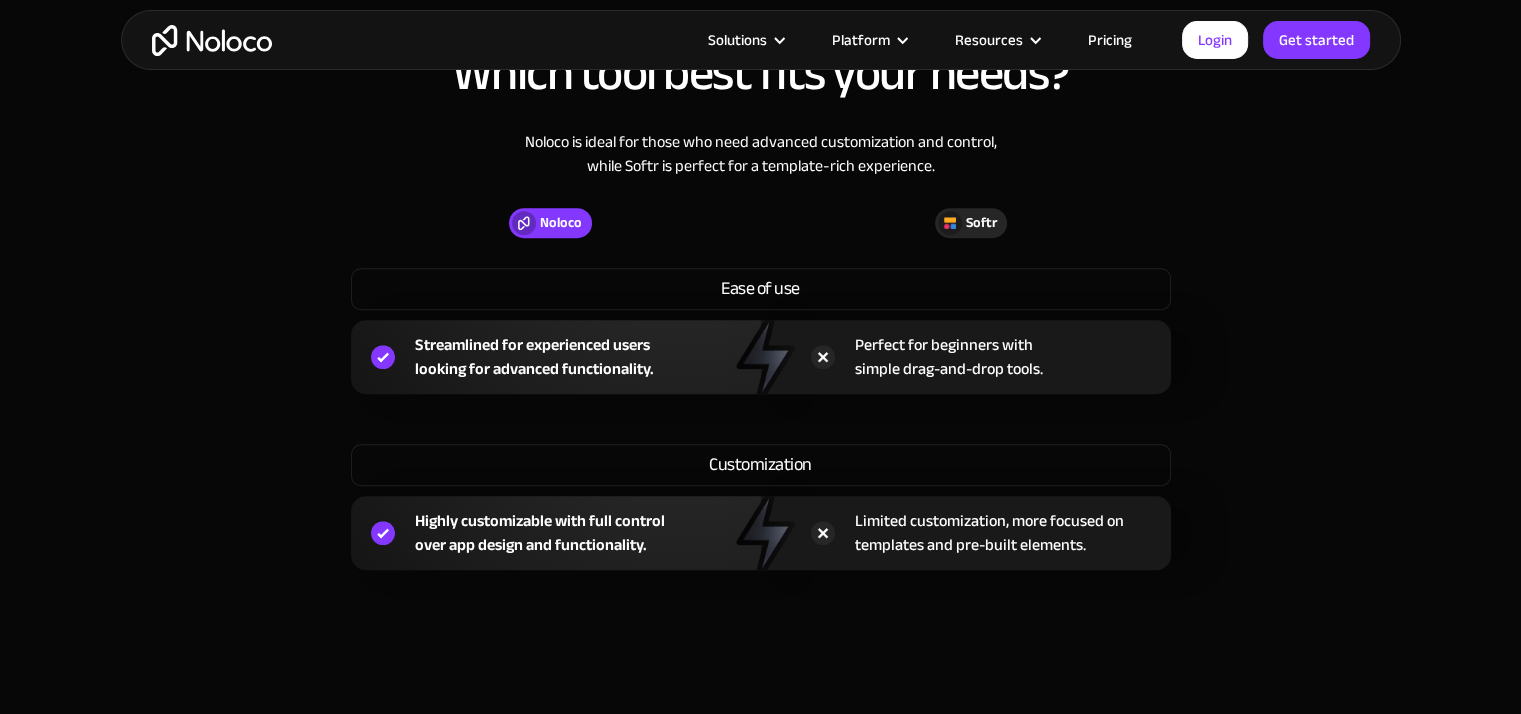 drag, startPoint x: 92, startPoint y: 397, endPoint x: 108, endPoint y: 468, distance: 72.780495 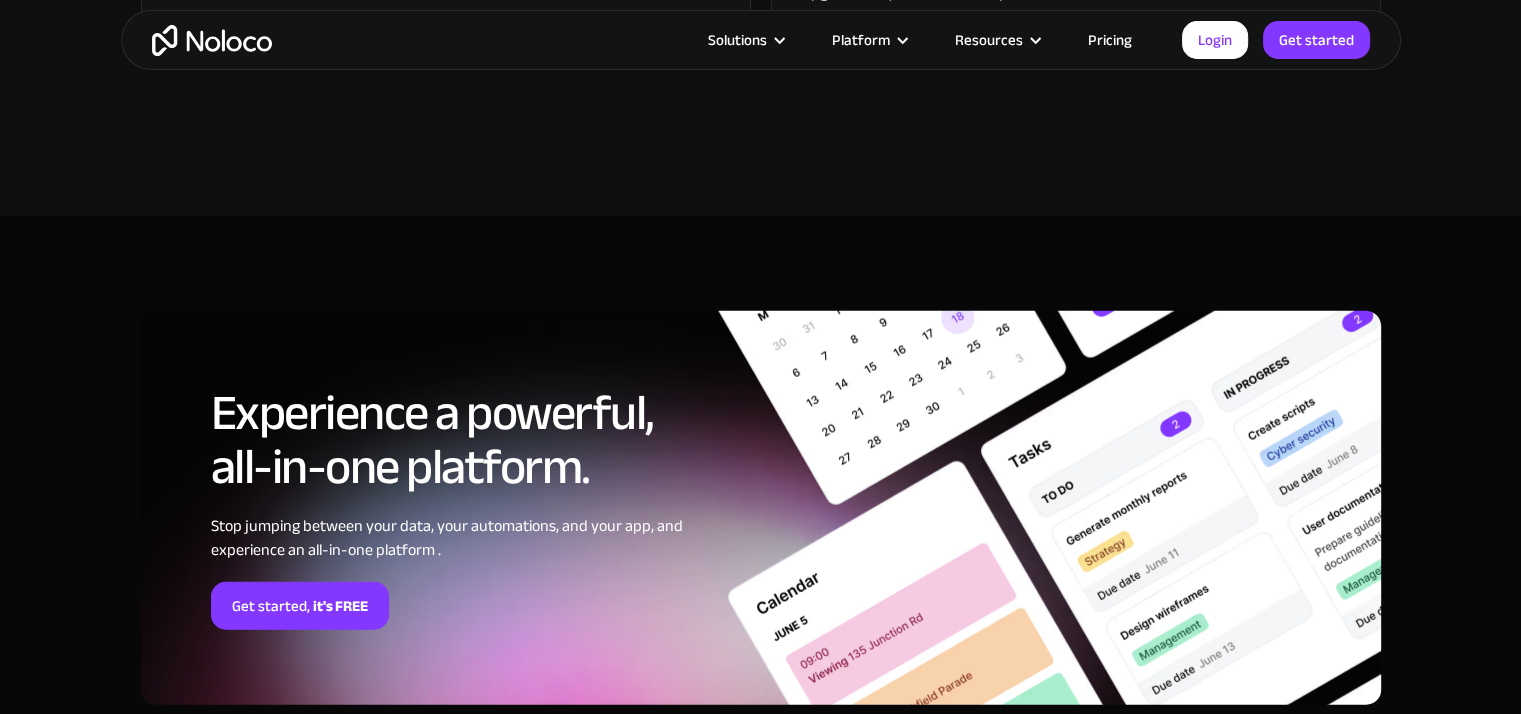 scroll, scrollTop: 4400, scrollLeft: 0, axis: vertical 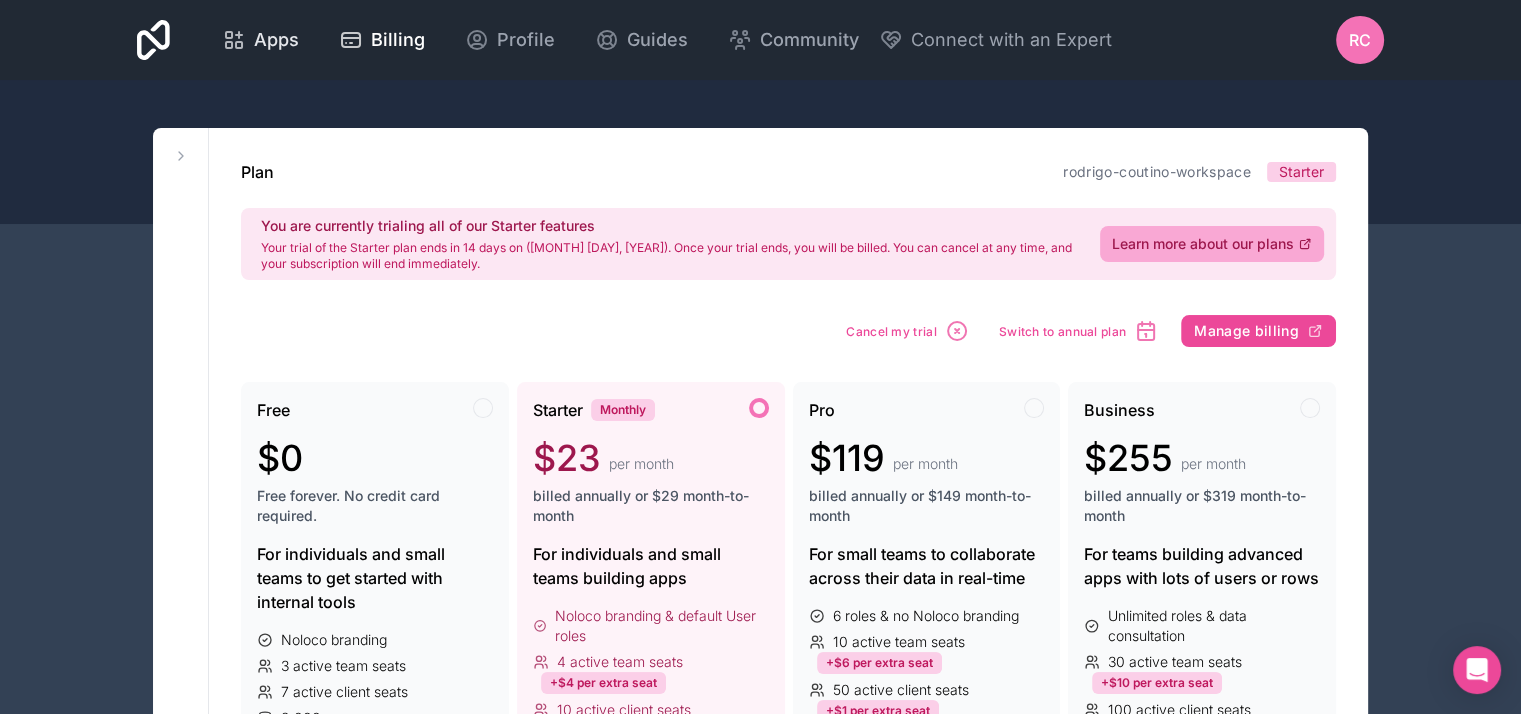 click on "Apps" at bounding box center [276, 40] 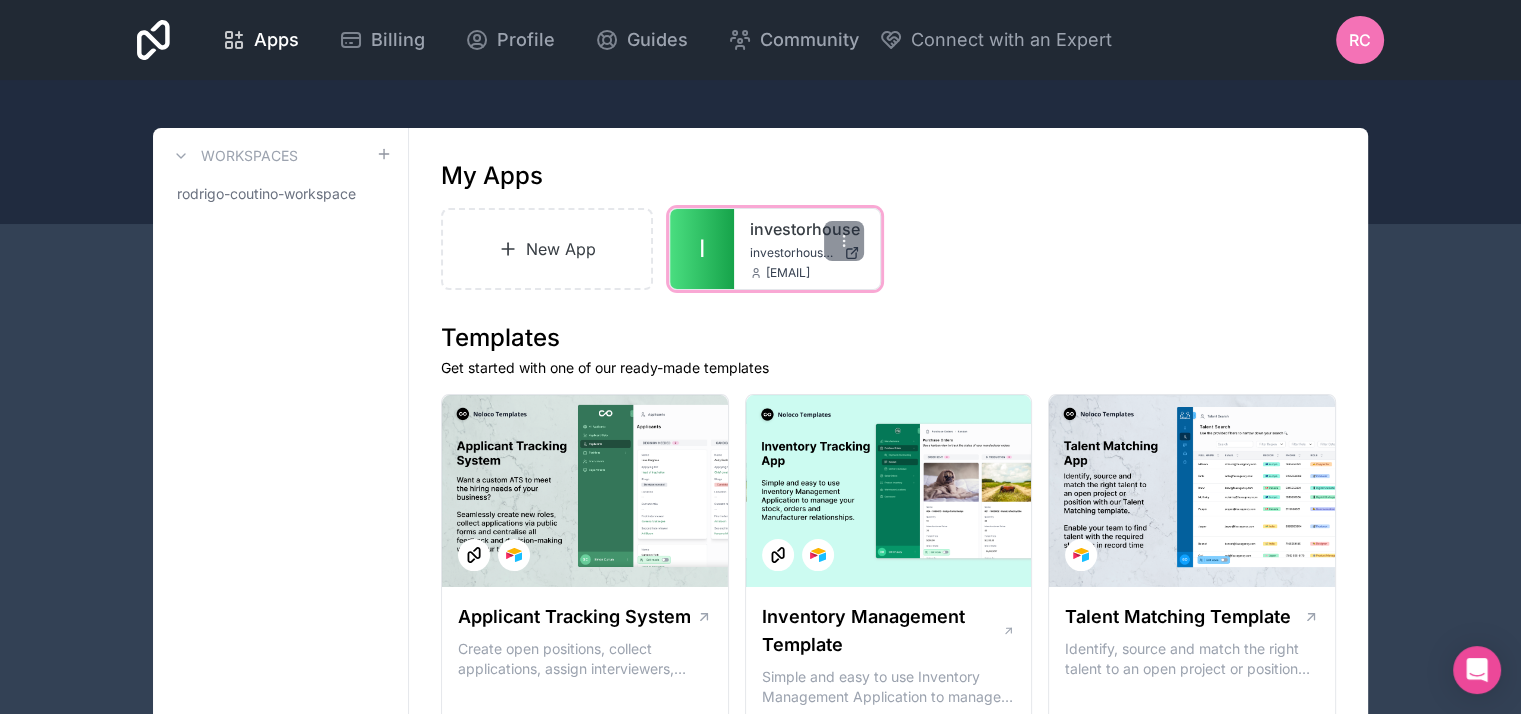 click on "investorhouse" at bounding box center (807, 229) 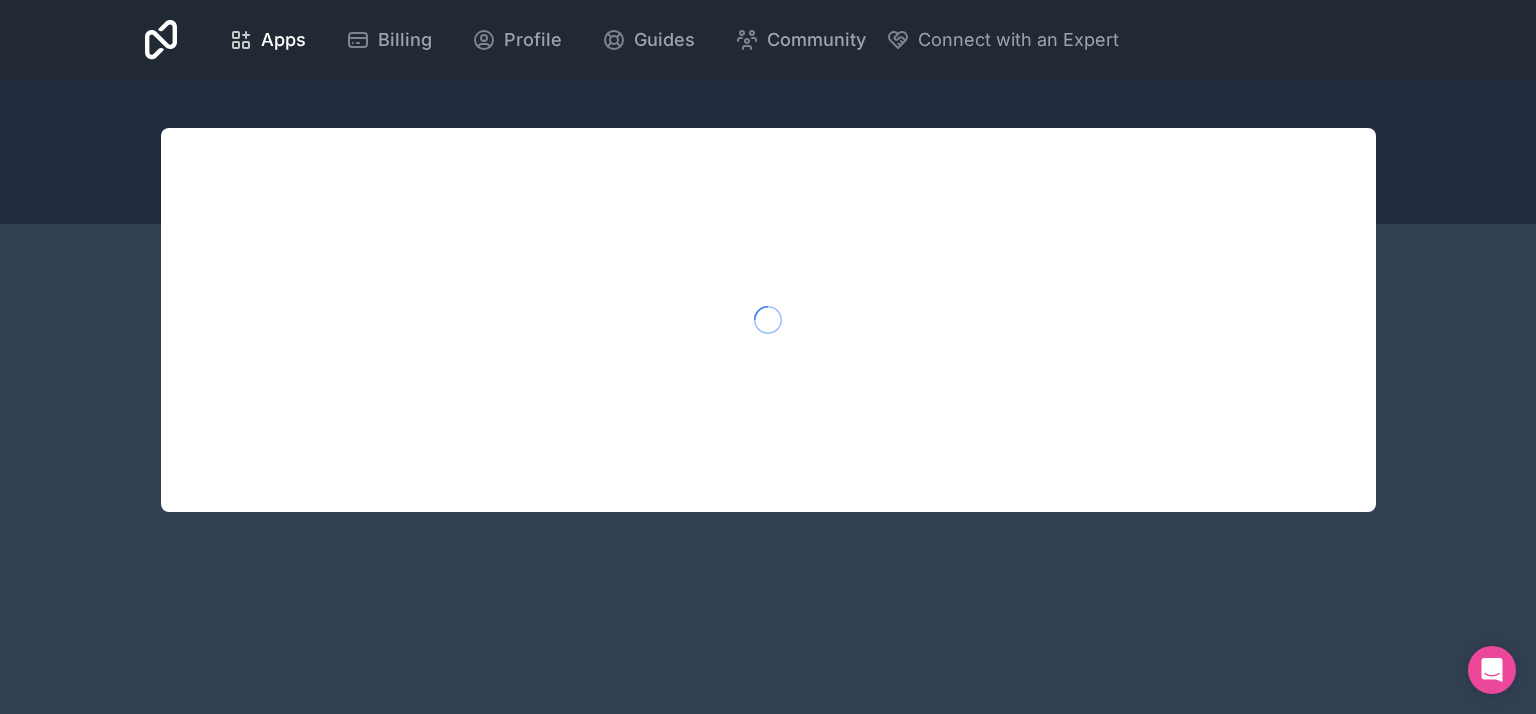 scroll, scrollTop: 0, scrollLeft: 0, axis: both 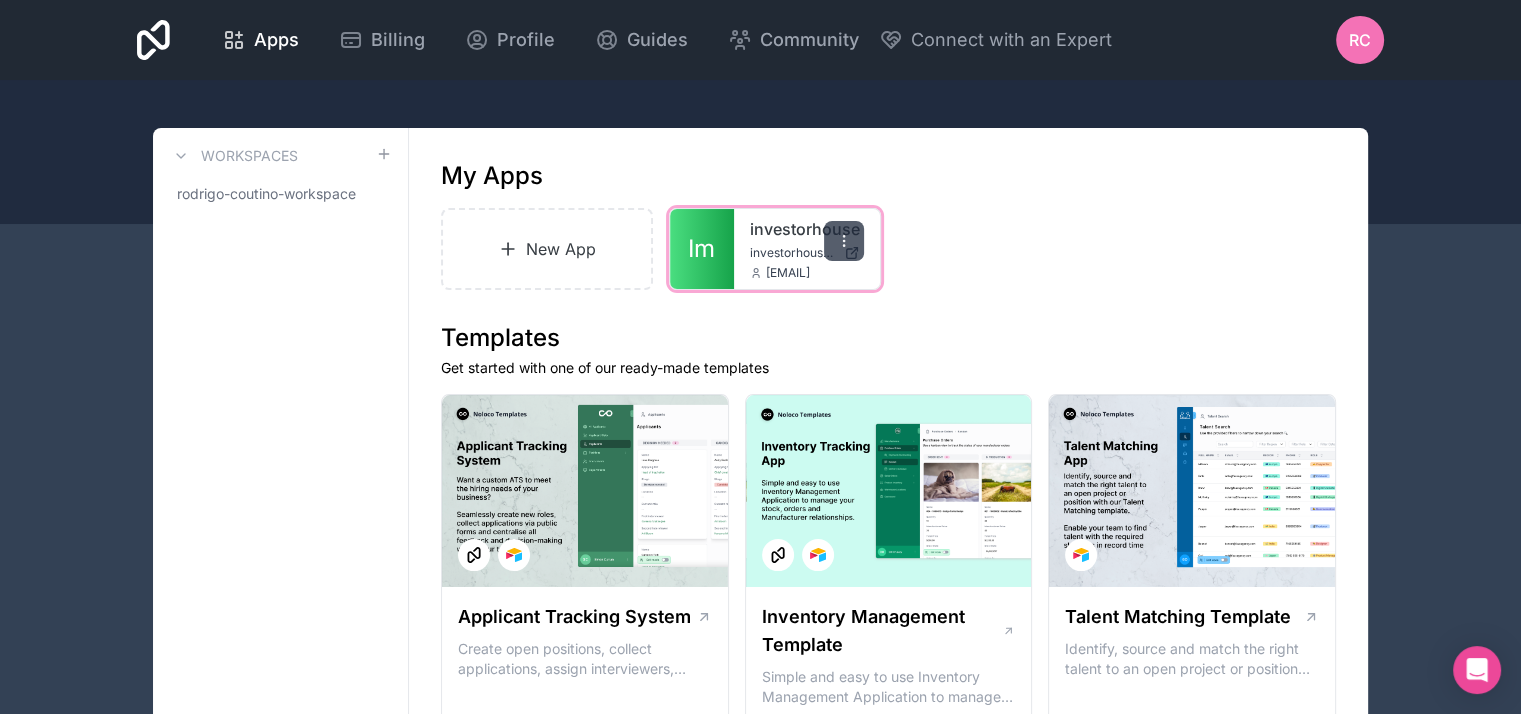 click 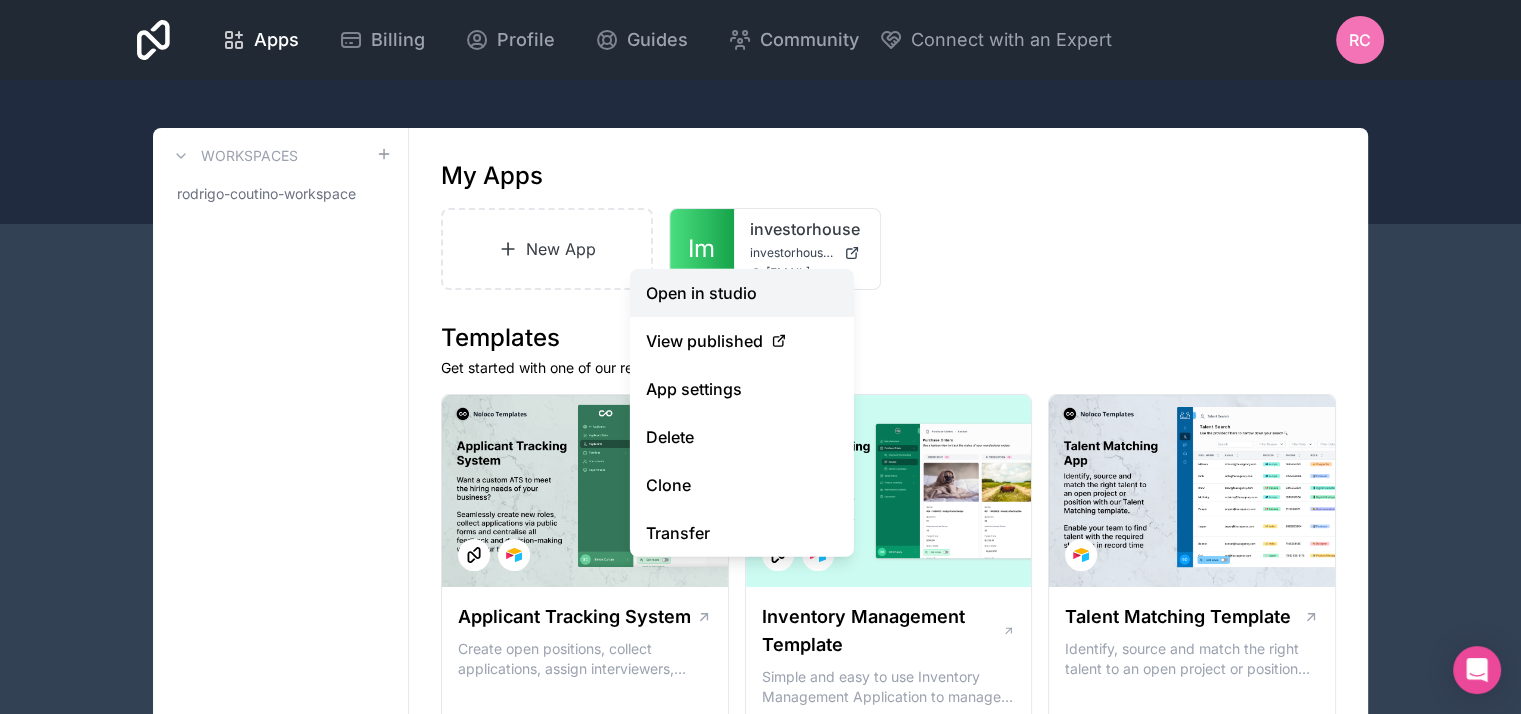 click on "Open in studio" at bounding box center (742, 293) 